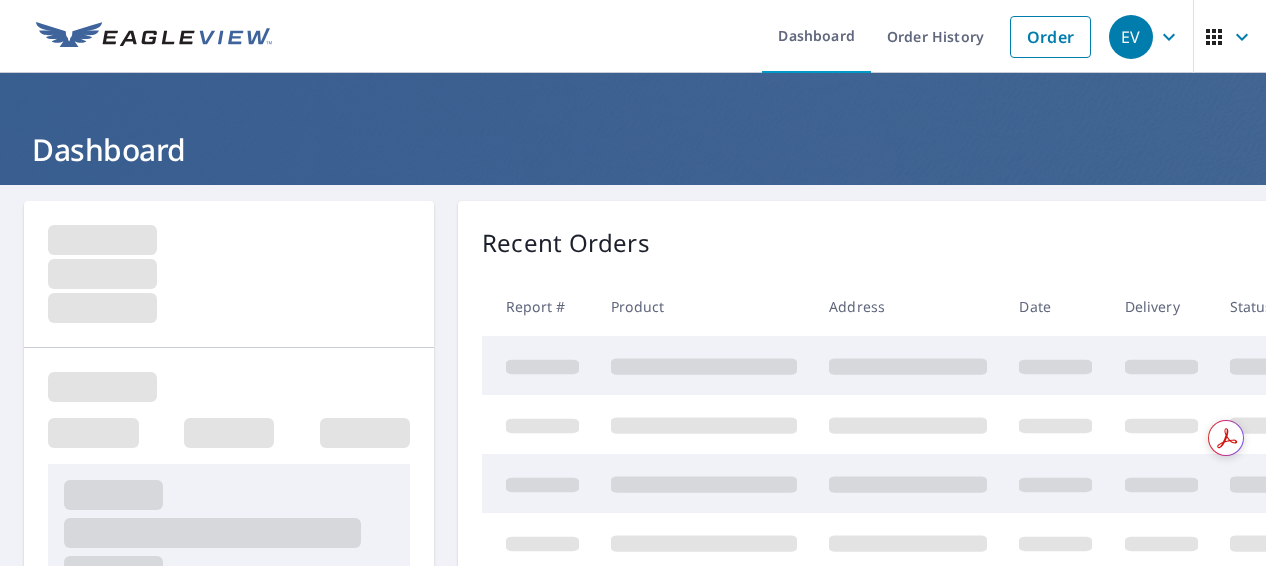 scroll, scrollTop: 0, scrollLeft: 0, axis: both 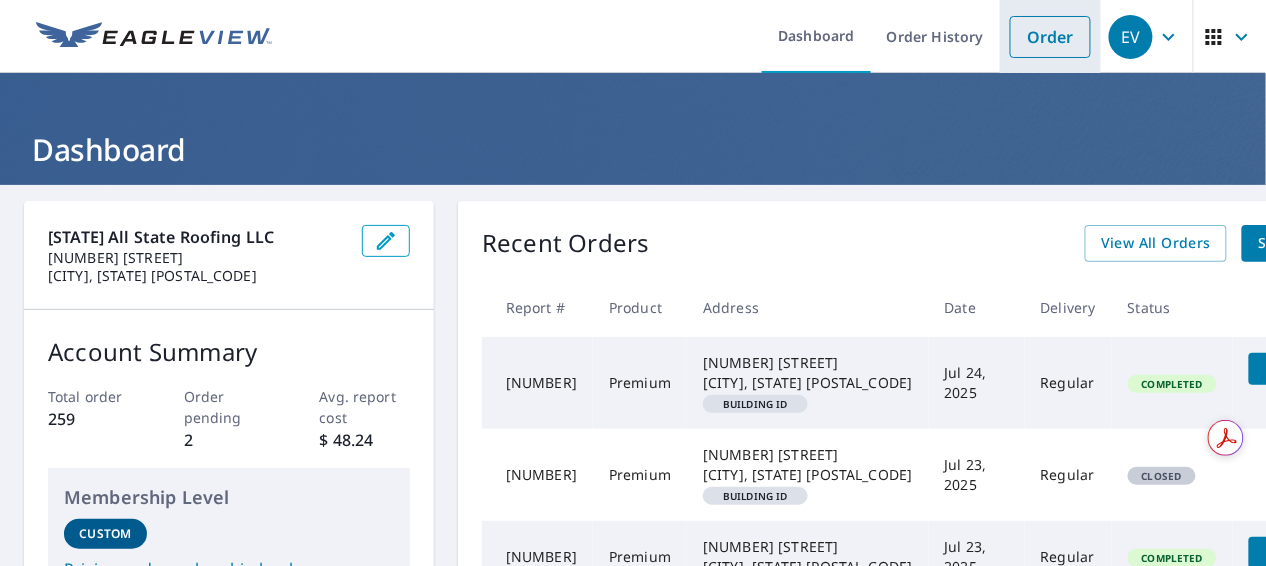 click on "Order" at bounding box center [1050, 37] 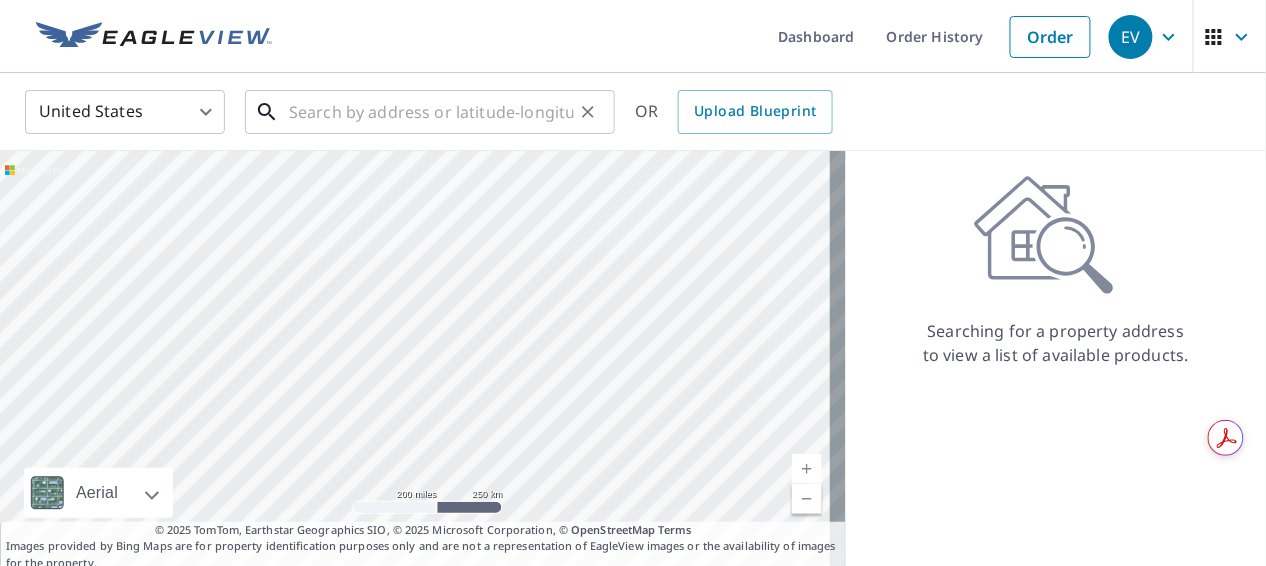 click at bounding box center [431, 112] 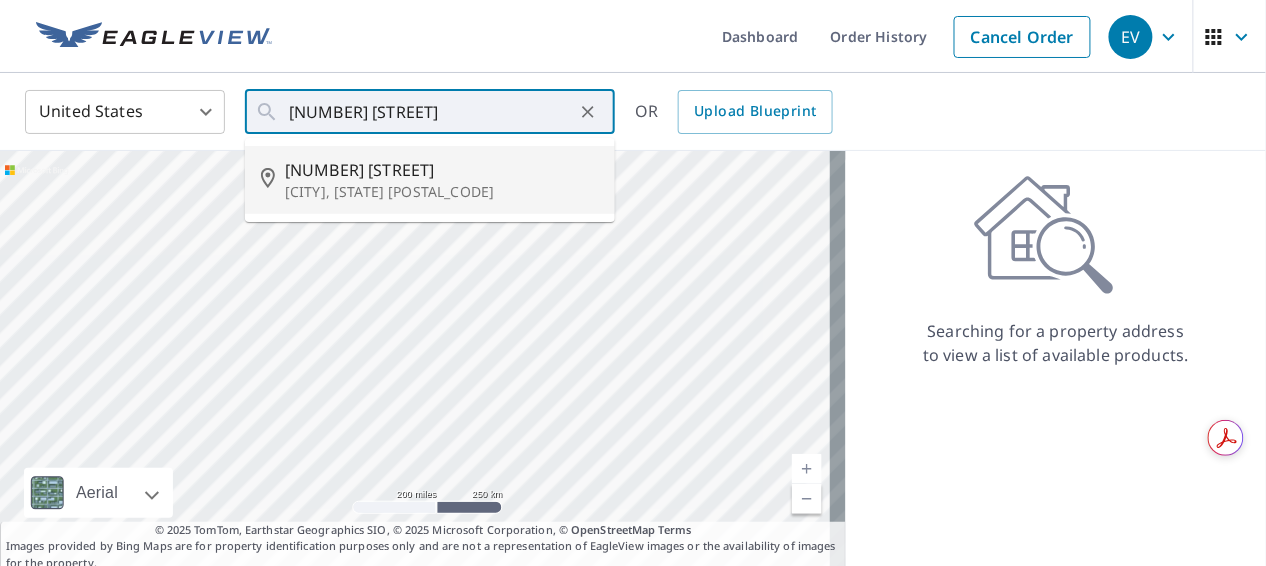 type on "[NUMBER] [STREET] [CITY], [STATE] [POSTAL_CODE]" 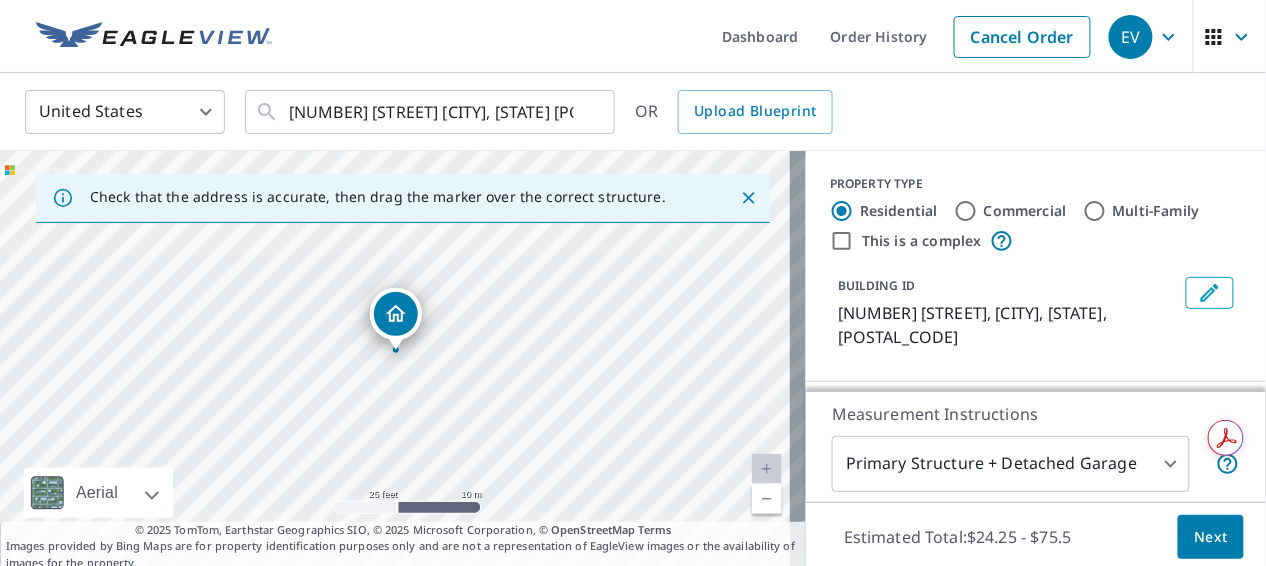 click on "EV EV
Dashboard Order History Cancel Order EV United States US ​ [NUMBER] [STREET] [CITY], [STATE] [POSTAL_CODE] ​ OR Upload Blueprint Check that the address is accurate, then drag the marker over the correct structure. [NUMBER] [STREET] [CITY], [STATE] [POSTAL_CODE] Aerial Road A standard road map Aerial A detailed look from above Labels Labels 25 feet 10 m © 2025 TomTom, © Vexcel Imaging, © 2025 Microsoft Corporation,  © OpenStreetMap Terms PROPERTY TYPE Residential BUILDING ID [NUMBER] [STREET], [CITY], [STATE], [POSTAL_CODE] Changes to structures in last 4 years ( renovations, additions, etc. ) Include Special Instructions x ​ Claim Information Claim number ​ Claim information ​ PO number ​ Date of loss ​ Cat ID ​ Email Recipients Your reports will be sent to [EMAIL].  Edit Contact Information. Send a copy of the report to: [EMAIL] [EMAIL] ​ Substitutions and Customization Roof measurement report substitutions If a Premium Report is unavailable send me an Extended Coverage 3D Report: Yes No Ask If an Extended Coverage 3D Report is unavailable send me an Extended Coverage 2D Report: Yes" at bounding box center (633, 283) 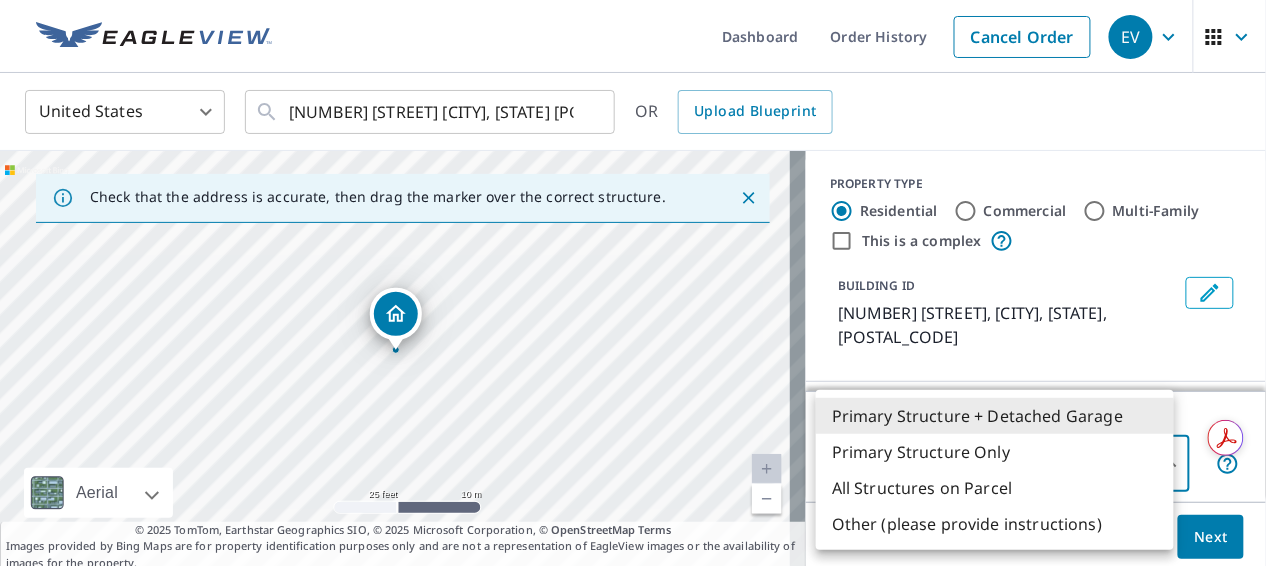 click on "Primary Structure Only" at bounding box center (995, 452) 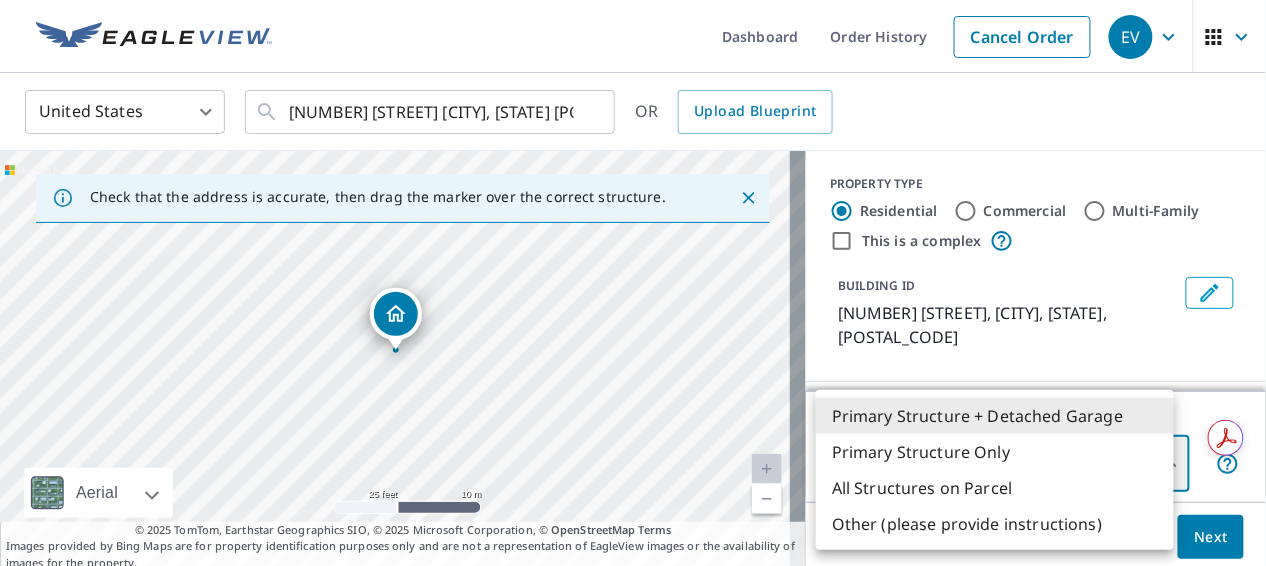 type on "2" 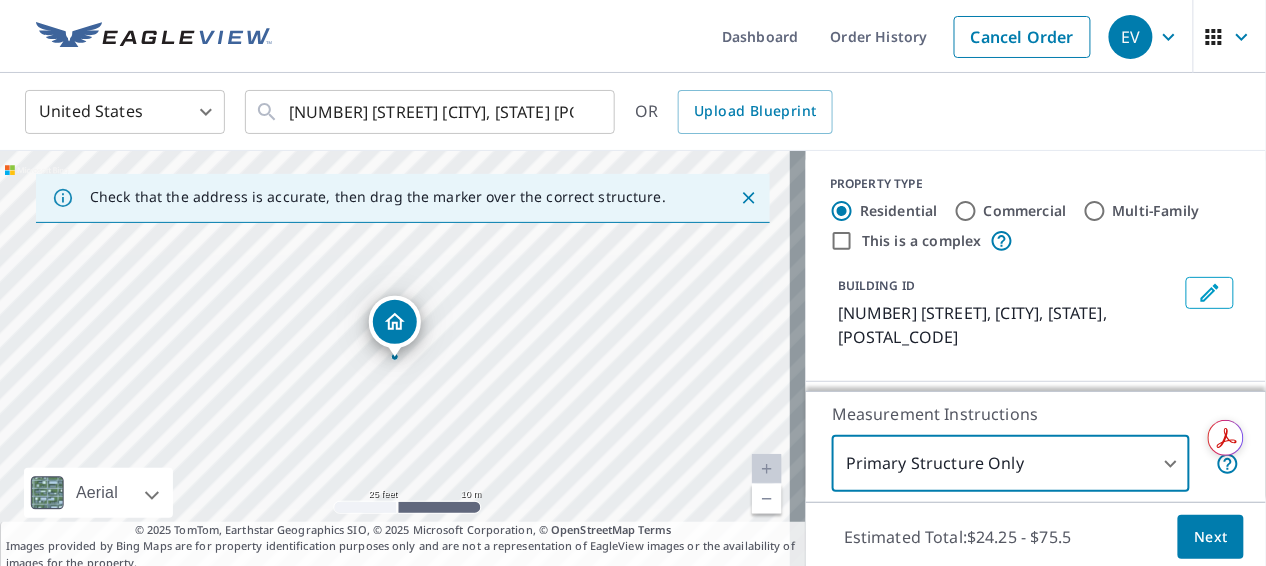click on "Full House Products New" at bounding box center [1018, 418] 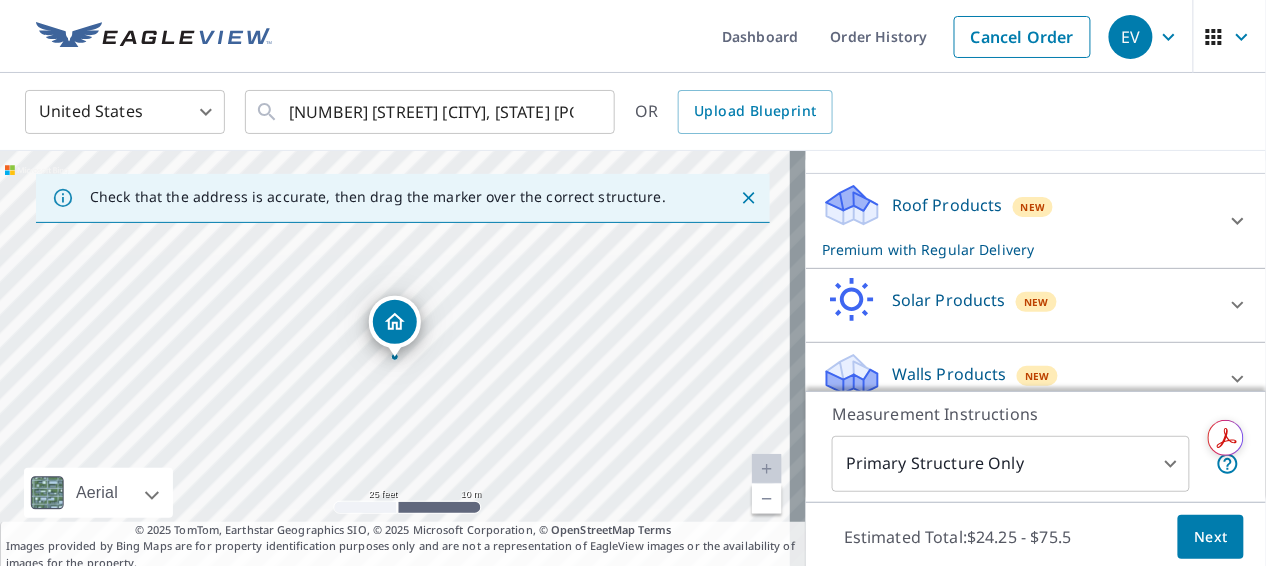scroll, scrollTop: 341, scrollLeft: 0, axis: vertical 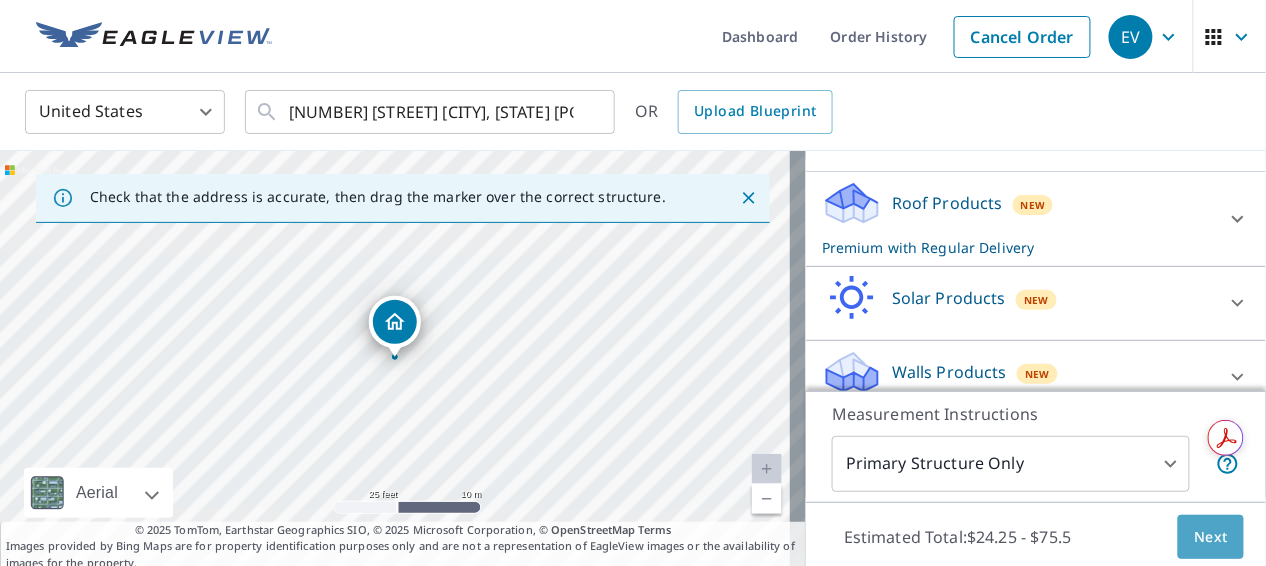 click on "Next" at bounding box center (1211, 537) 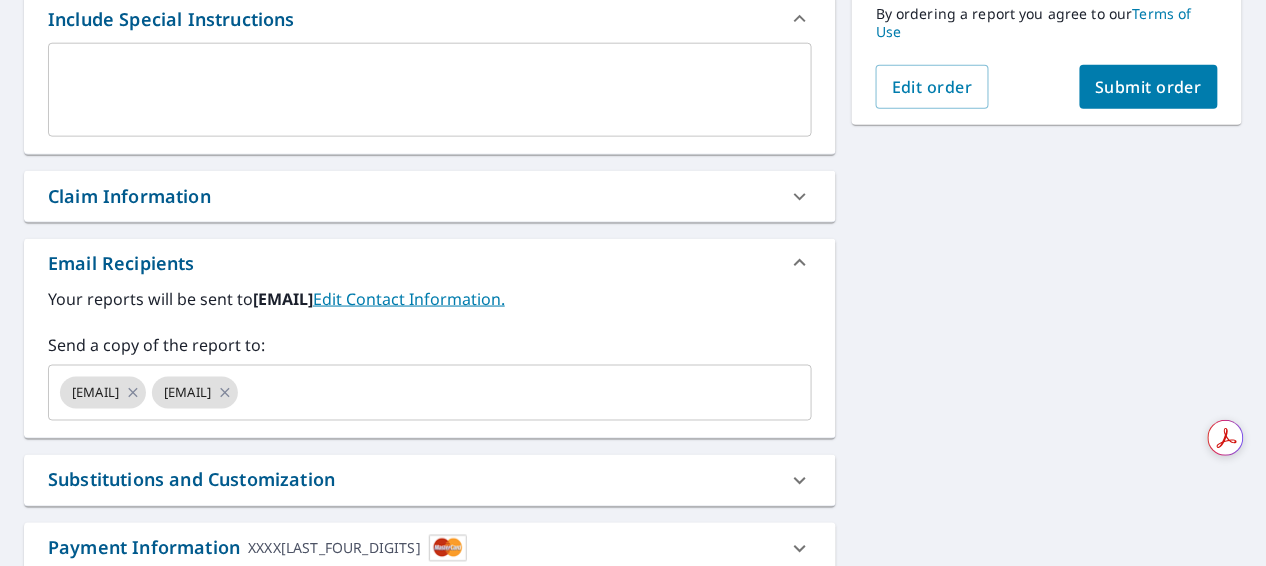 scroll, scrollTop: 715, scrollLeft: 0, axis: vertical 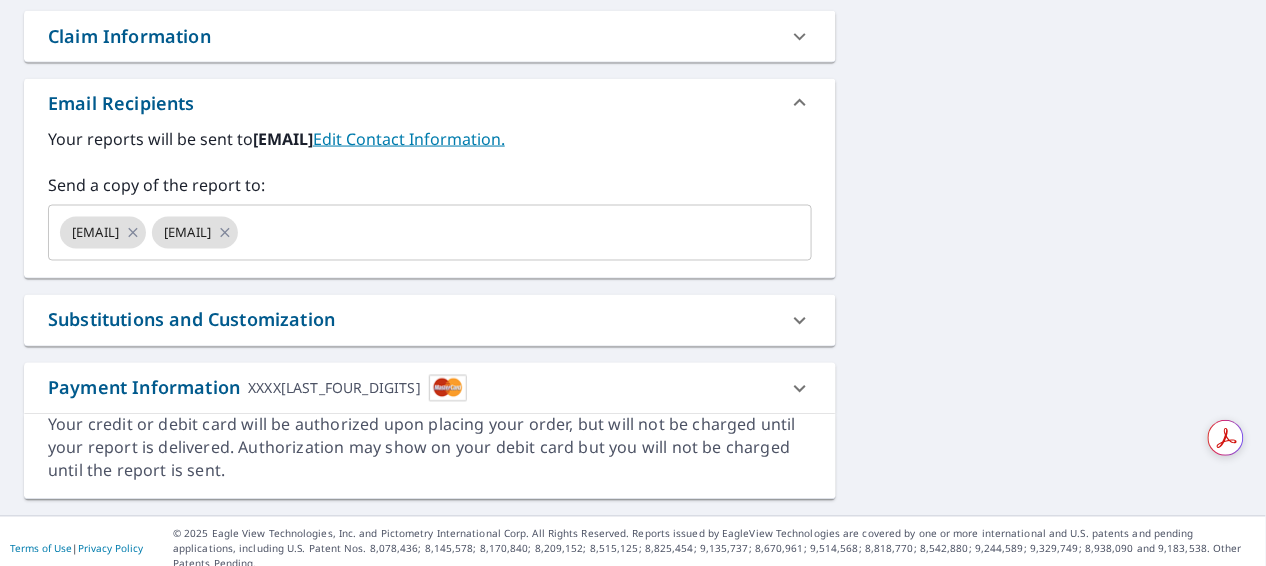 click 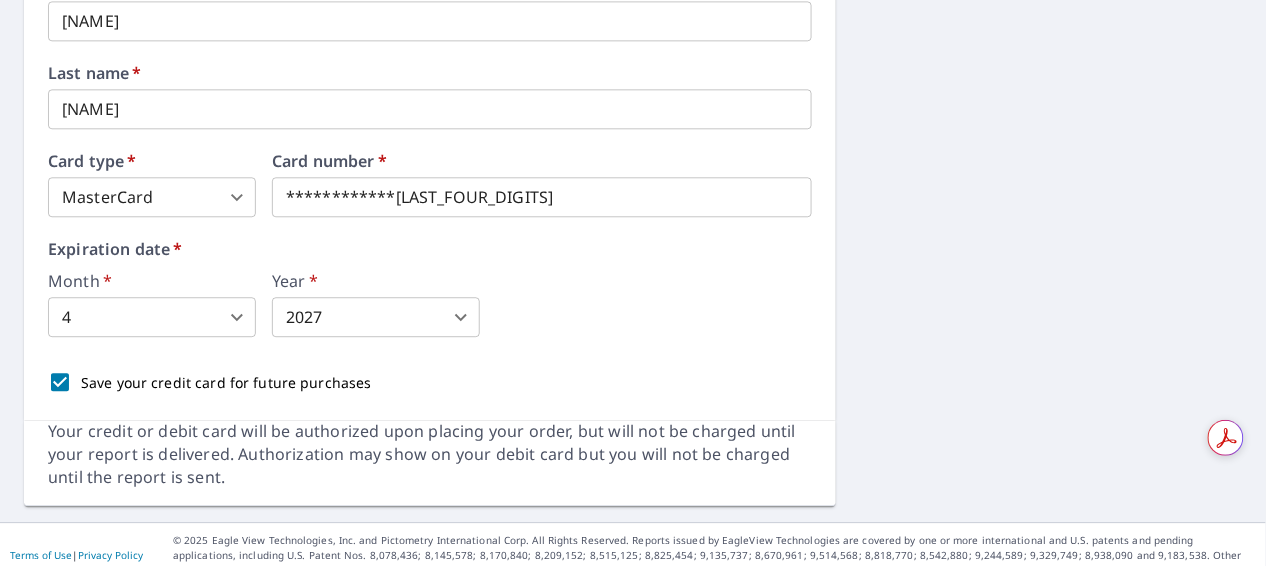 scroll, scrollTop: 1155, scrollLeft: 0, axis: vertical 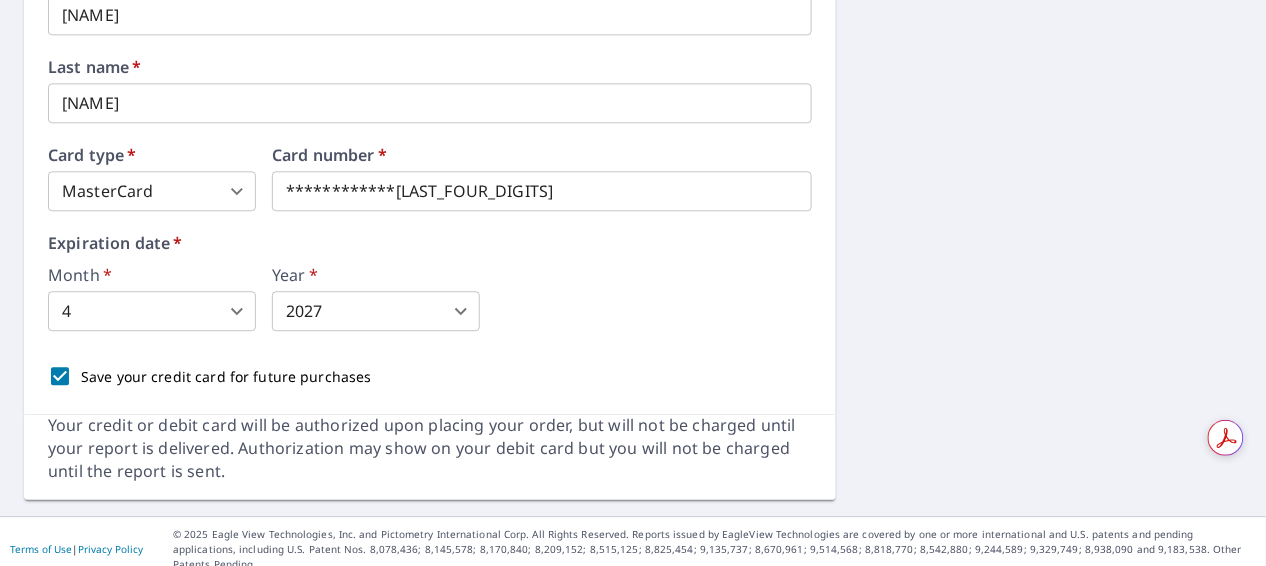 click on "Save your credit card for future purchases" at bounding box center [226, 376] 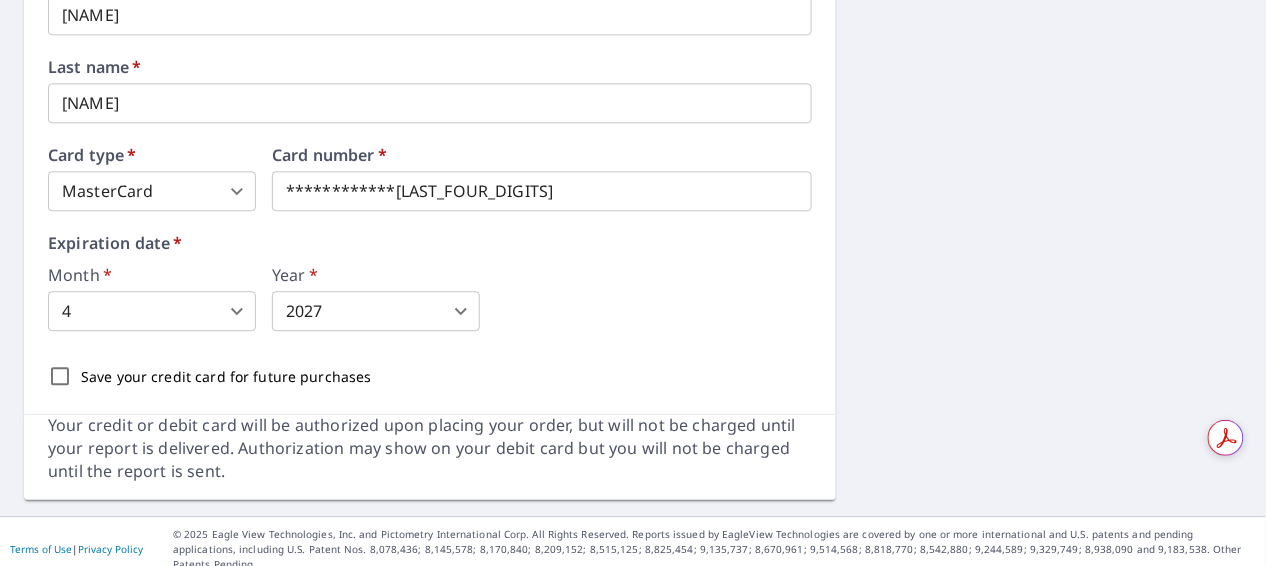 click on "Save your credit card for future purchases" at bounding box center [60, 376] 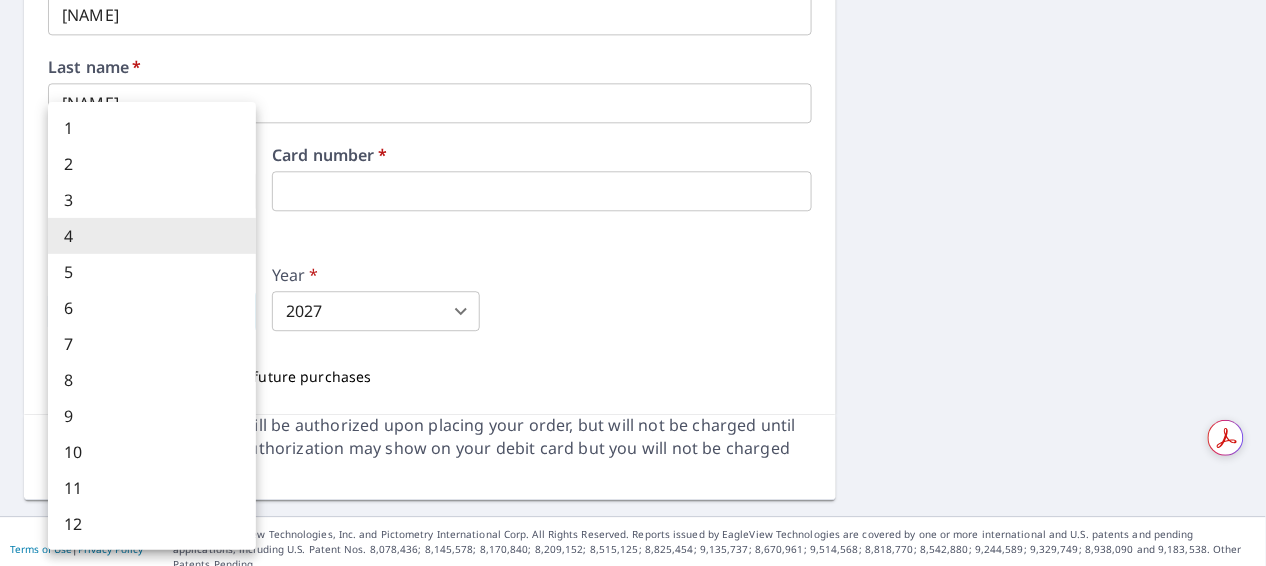 click on "EV EV
Dashboard Order History Cancel Order EV Dashboard / Finalize Order Finalize Order [NUMBER] [STREET] [CITY], [STATE] [POSTAL_CODE] Aerial Road A standard road map Aerial A detailed look from above Labels Labels 250 feet 50 m © 2025 TomTom, © Vexcel Imaging, © 2025 Microsoft Corporation,  © OpenStreetMap Terms PROPERTY TYPE Residential BUILDING ID [NUMBER] [STREET], [CITY], [STATE], [POSTAL_CODE] Changes to structures in last 4 years ( renovations, additions, etc. ) Include Special Instructions x ​ Claim Information Claim number ​ Claim information ​ PO number ​ Date of loss ​ Cat ID ​ Email Recipients Your reports will be sent to [EMAIL].  Edit Contact Information. Send a copy of the report to: [EMAIL] [EMAIL] ​ Substitutions and Customization Roof measurement report substitutions If a Premium Report is unavailable send me an Extended Coverage 3D Report: Yes No Ask If an Extended Coverage 3D Report is unavailable send me an Extended Coverage 2D Report: Yes" at bounding box center (633, 283) 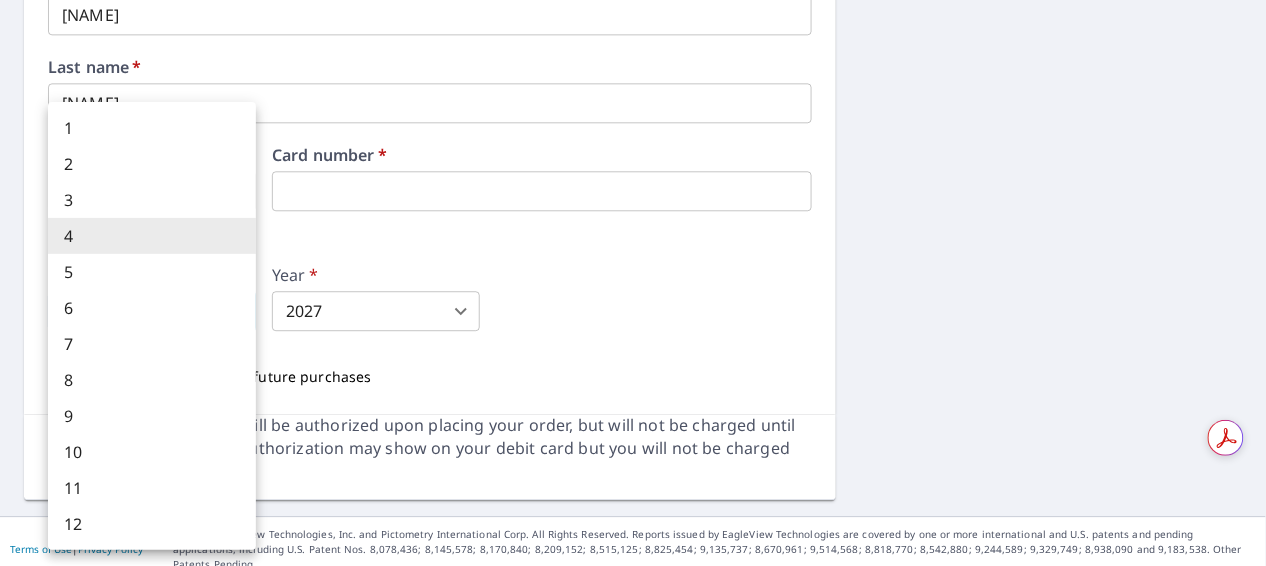 checkbox on "true" 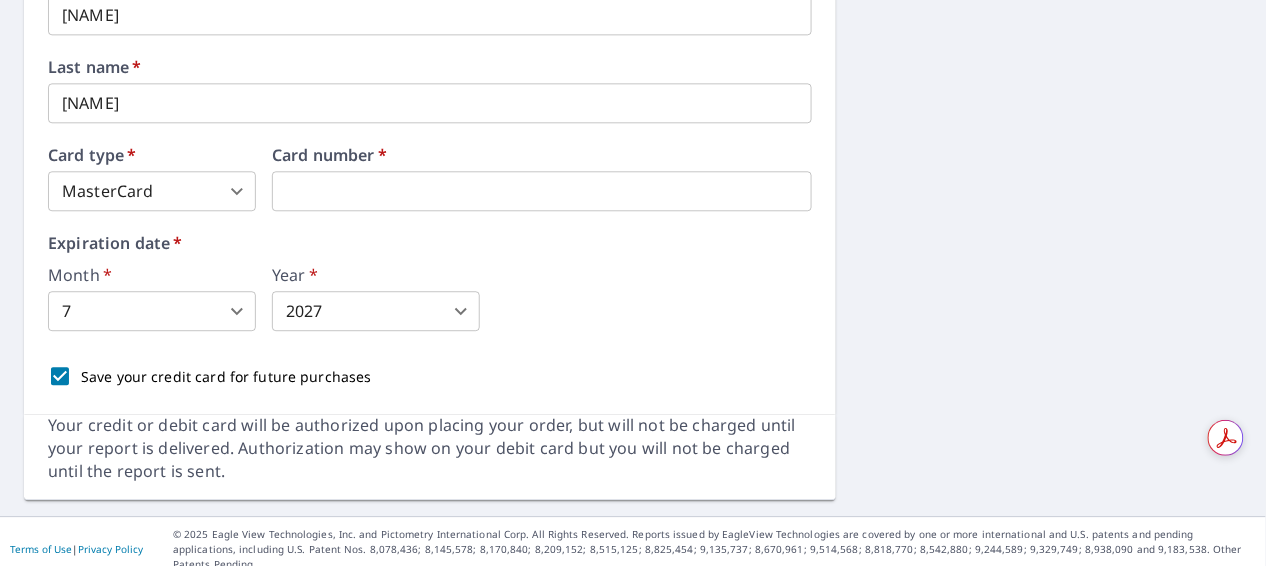 click on "EV EV
Dashboard Order History Cancel Order EV Dashboard / Finalize Order Finalize Order [NUMBER] [STREET] [CITY], [STATE] [POSTAL_CODE] Aerial Road A standard road map Aerial A detailed look from above Labels Labels 250 feet 50 m © 2025 TomTom, © Vexcel Imaging, © 2025 Microsoft Corporation,  © OpenStreetMap Terms PROPERTY TYPE Residential BUILDING ID [NUMBER] [STREET], [CITY], [STATE], [POSTAL_CODE] Changes to structures in last 4 years ( renovations, additions, etc. ) Include Special Instructions x ​ Claim Information Claim number ​ Claim information ​ PO number ​ Date of loss ​ Cat ID ​ Email Recipients Your reports will be sent to [EMAIL].  Edit Contact Information. Send a copy of the report to: [EMAIL] [EMAIL] ​ Substitutions and Customization Roof measurement report substitutions If a Premium Report is unavailable send me an Extended Coverage 3D Report: Yes No Ask If an Extended Coverage 3D Report is unavailable send me an Extended Coverage 2D Report: Yes" at bounding box center [633, 283] 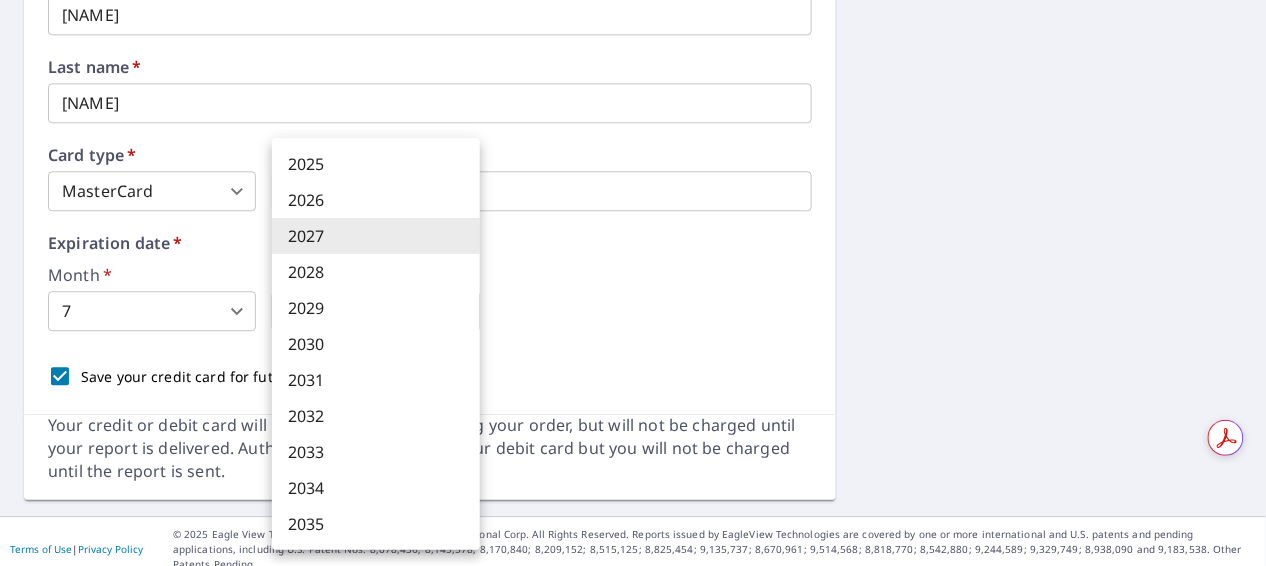 click on "2028" at bounding box center (376, 272) 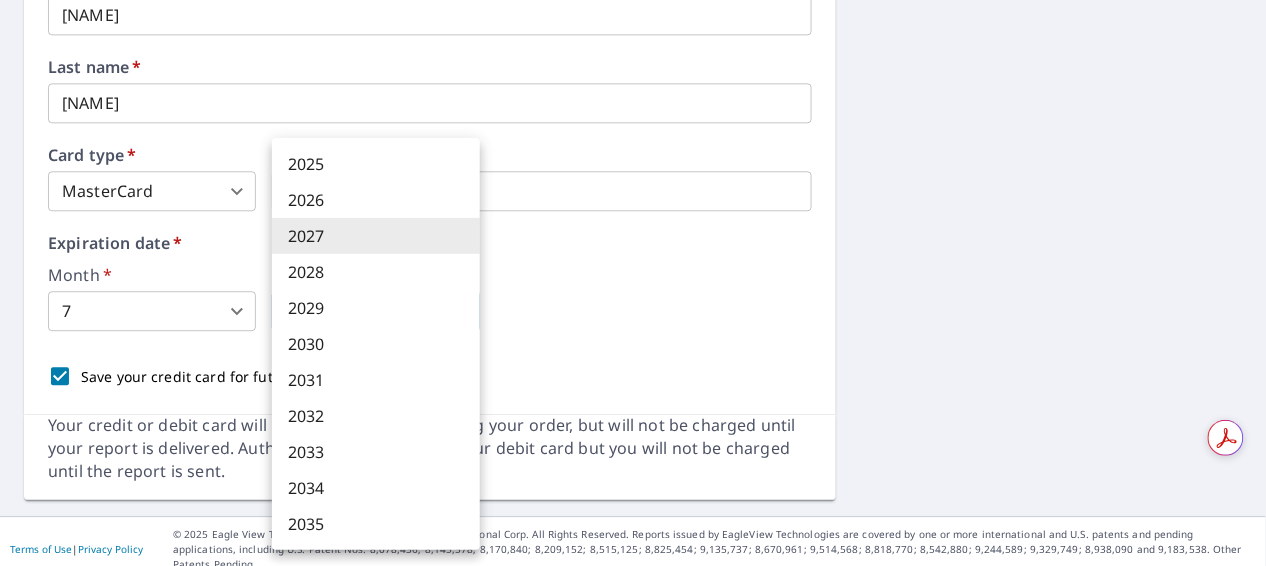 checkbox on "true" 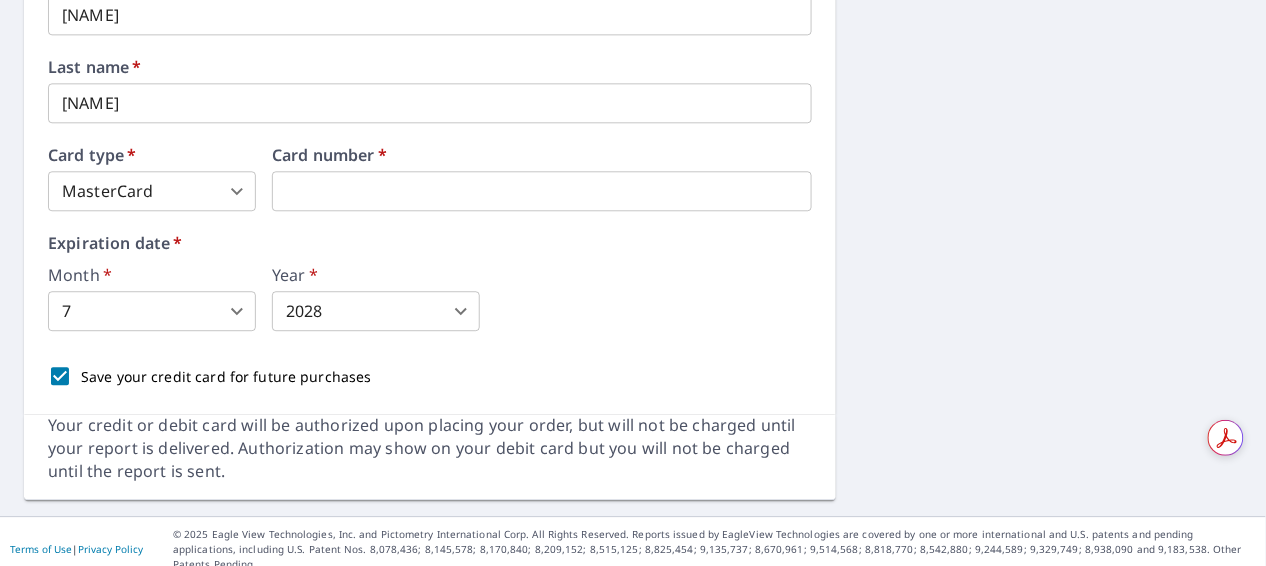 click on "Month   * 7 7 ​ Year   * 2028 2028 ​" at bounding box center (430, 299) 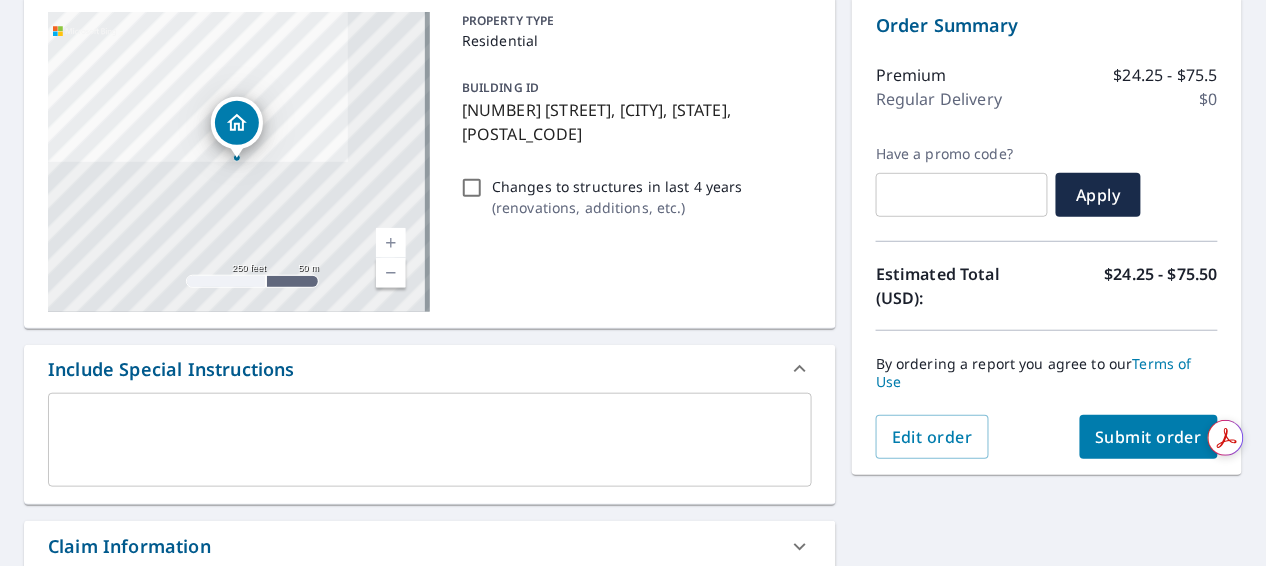 scroll, scrollTop: 444, scrollLeft: 0, axis: vertical 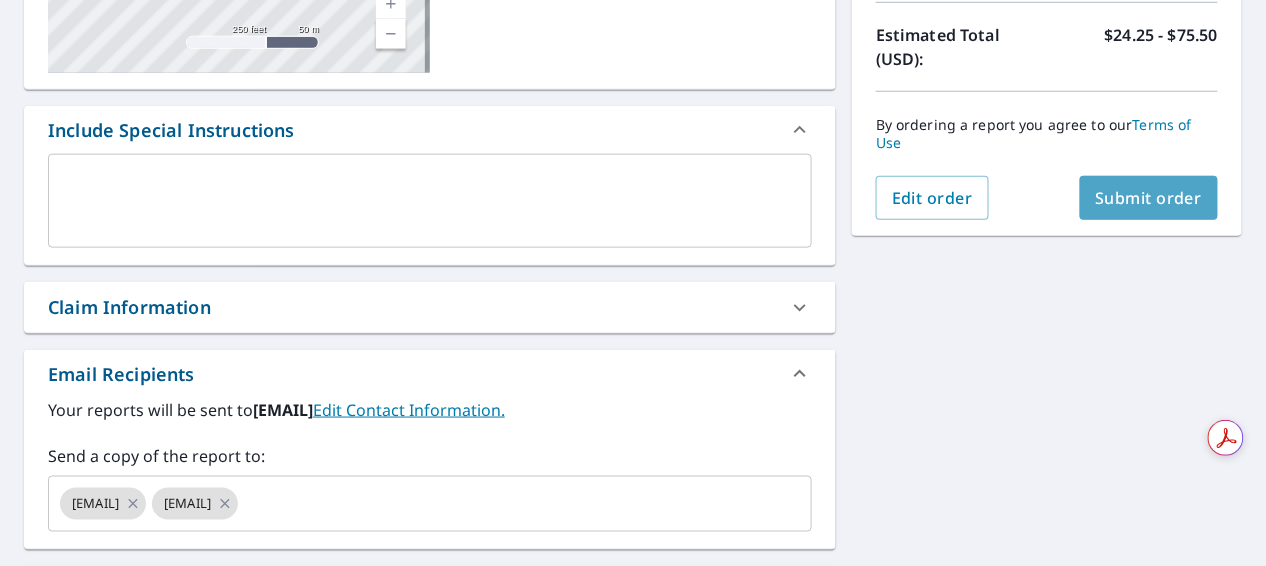 click on "Submit order" at bounding box center [1149, 198] 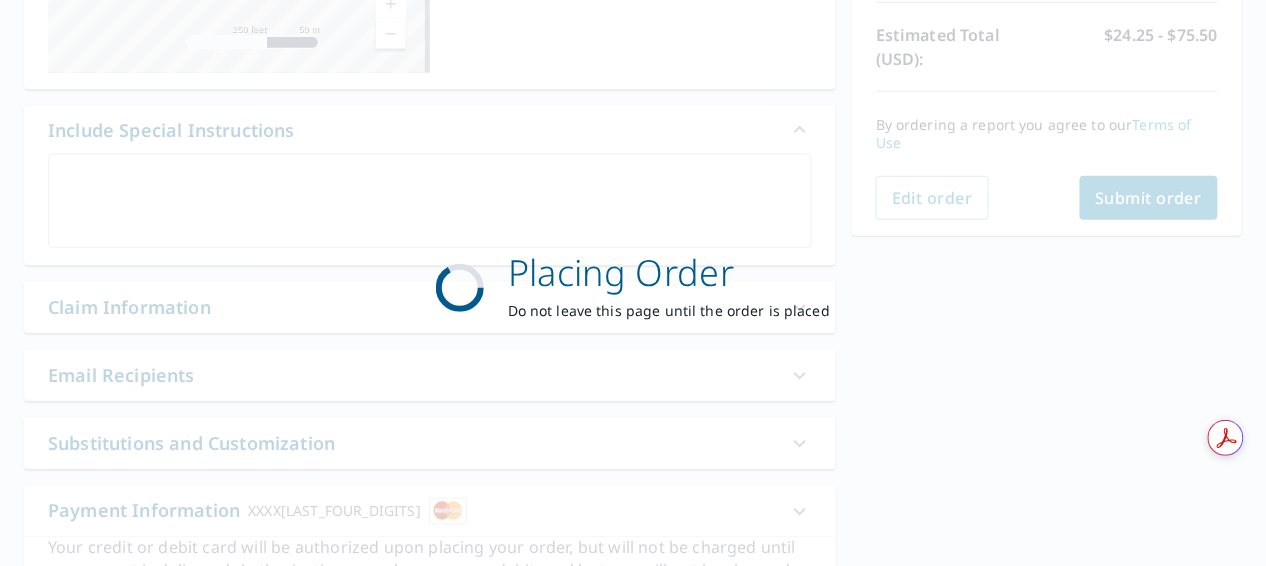 checkbox on "true" 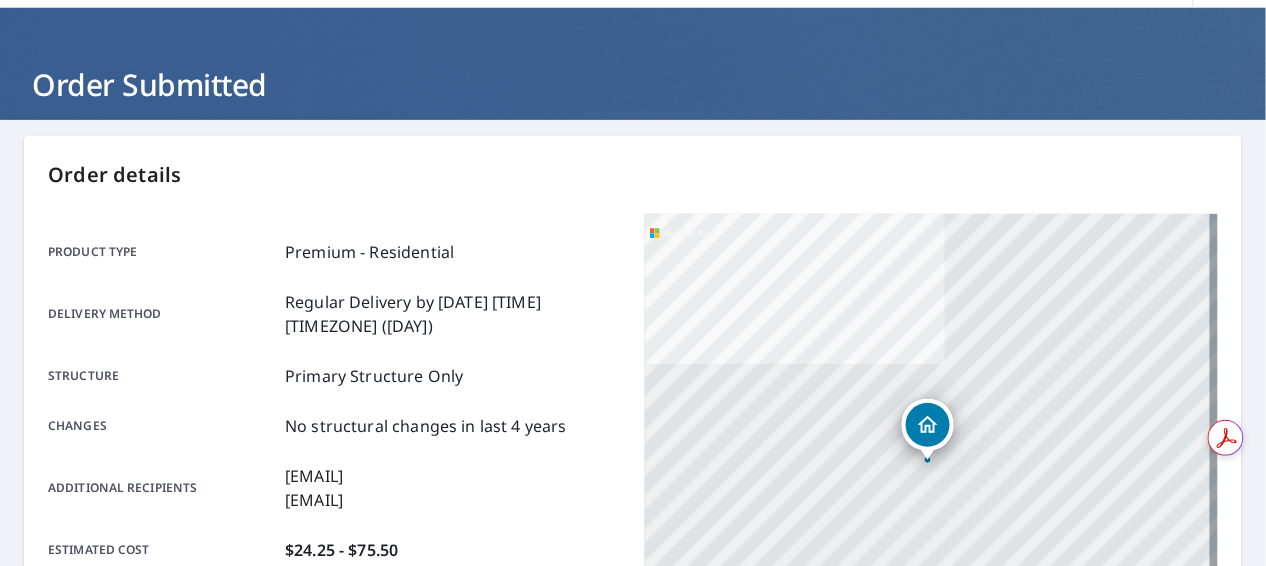 scroll, scrollTop: 0, scrollLeft: 0, axis: both 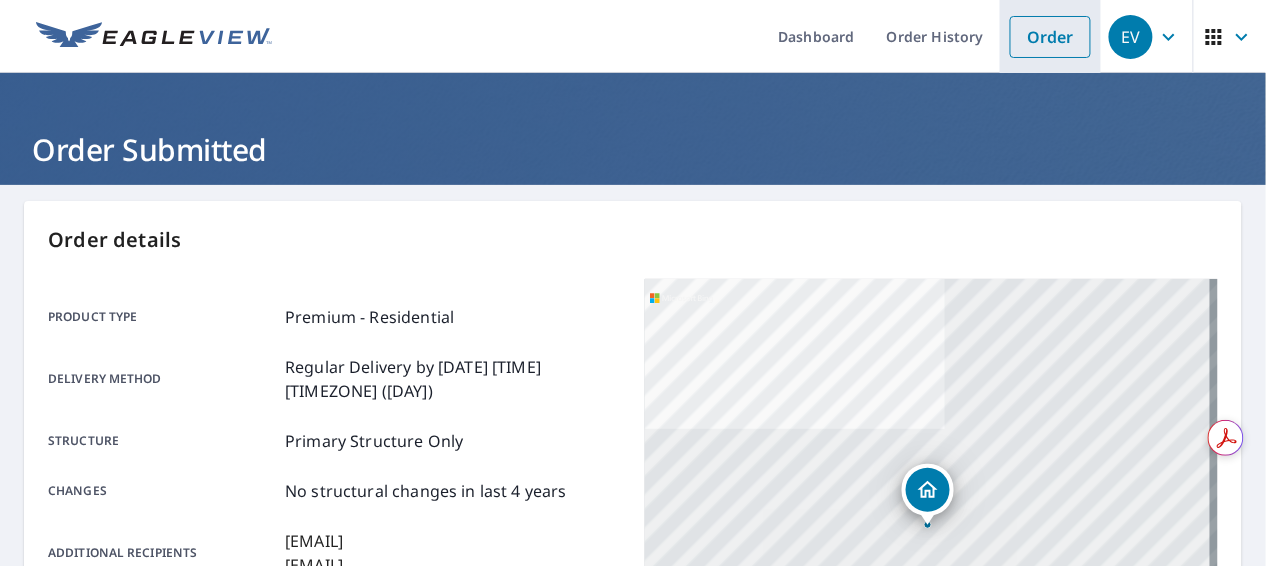 click on "Order" at bounding box center (1050, 37) 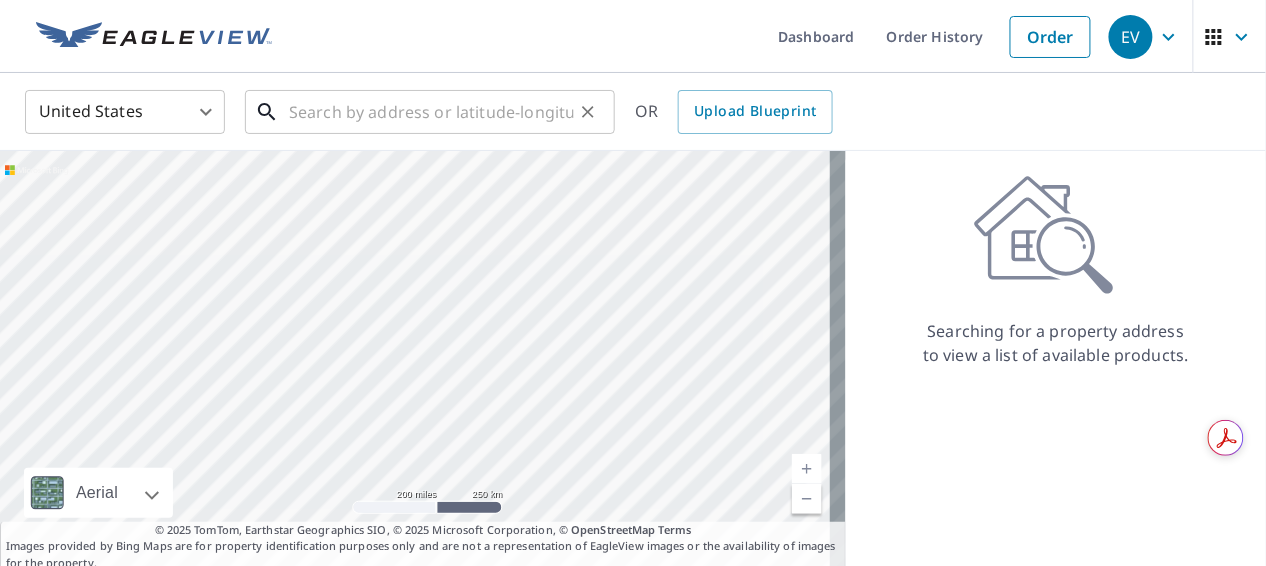click at bounding box center [431, 112] 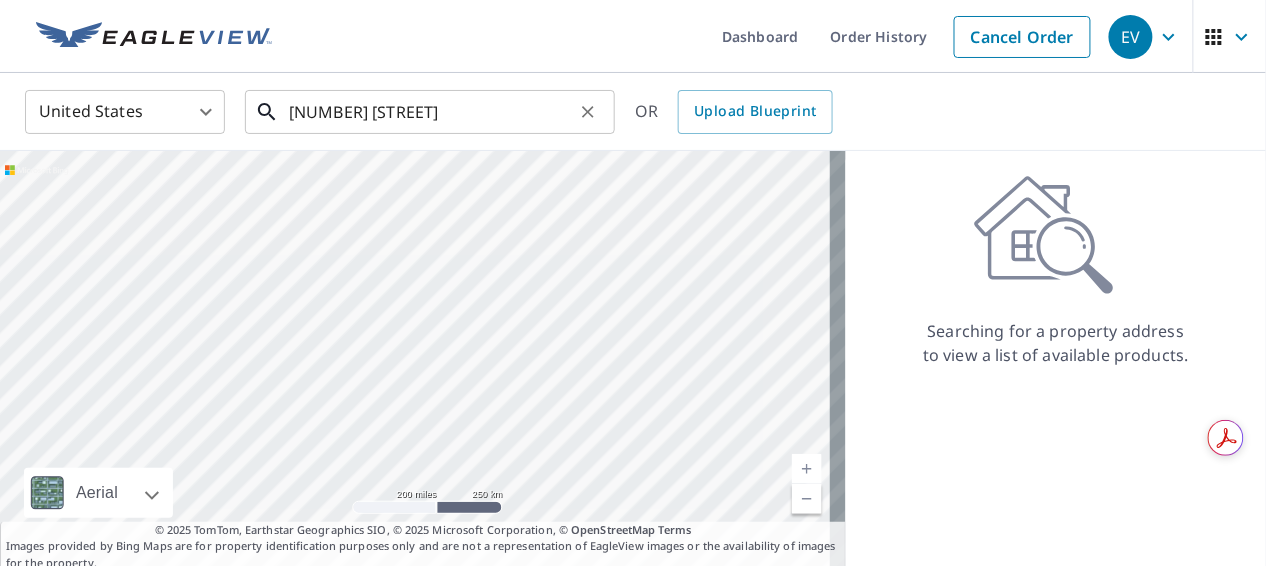 click on "[NUMBER] [STREET]" at bounding box center [431, 112] 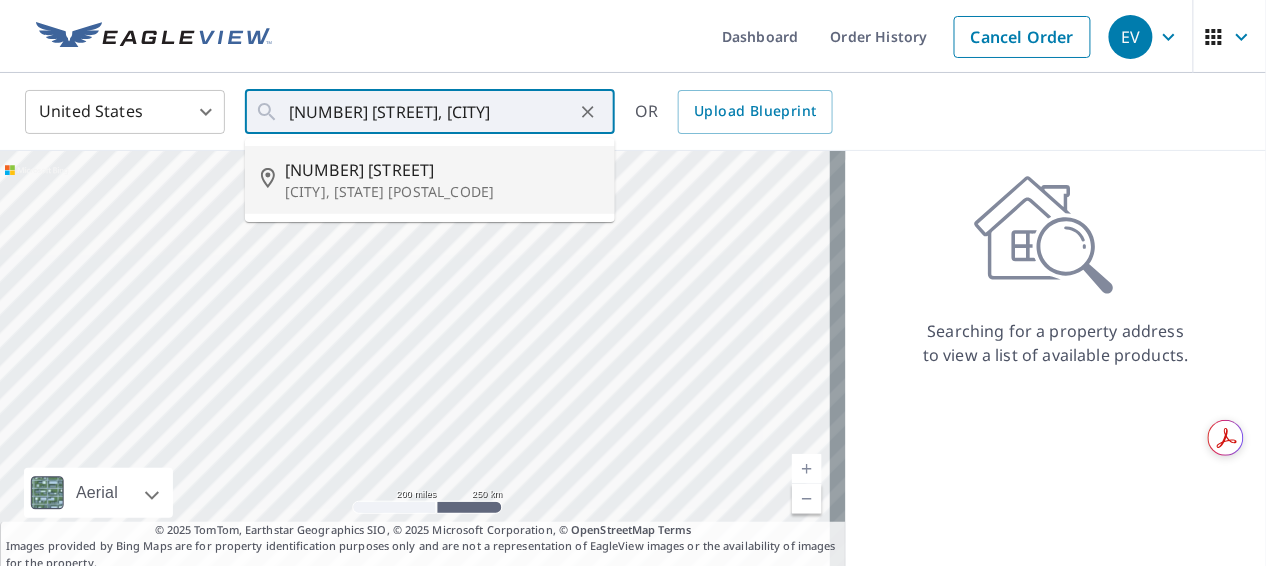 type on "[NUMBER] [STREET], [CITY], [STATE] [POSTAL_CODE]" 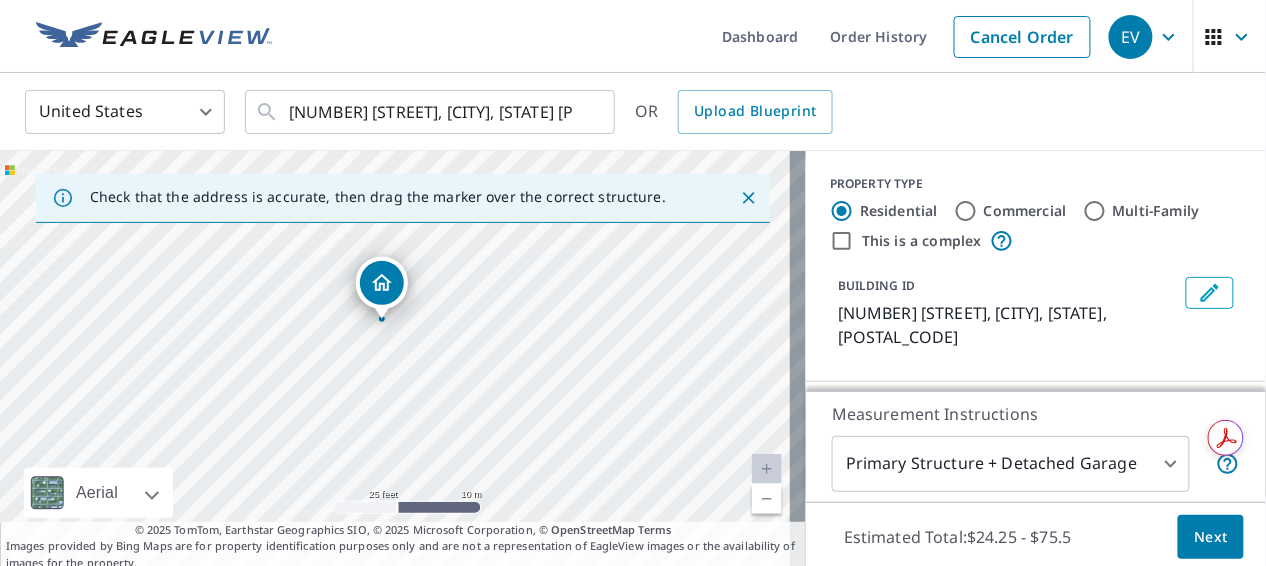 drag, startPoint x: 368, startPoint y: 376, endPoint x: 412, endPoint y: 343, distance: 55 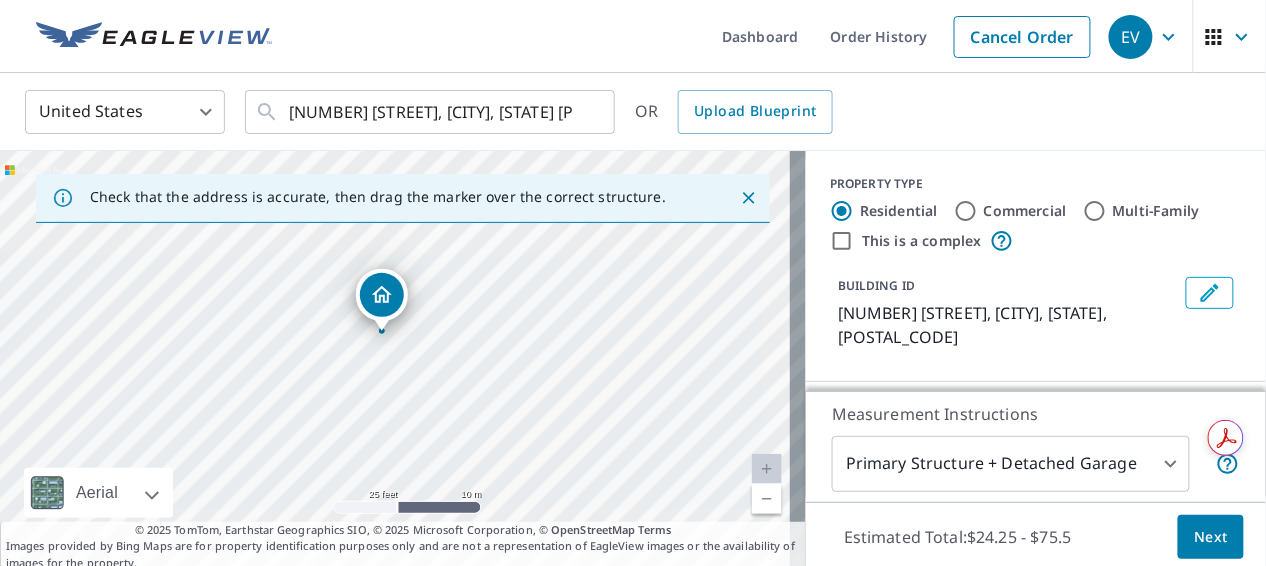click on "EV EV
Dashboard Order History Cancel Order EV United States US ​ [NUMBER] [STREET] [CITY], [STATE] [POSTAL_CODE] ​ OR Upload Blueprint Check that the address is accurate, then drag the marker over the correct structure. [NUMBER] [STREET] [CITY], [STATE] [POSTAL_CODE] Aerial Road A standard road map Aerial A detailed look from above Labels Labels 25 feet 10 m © 2025 TomTom, © Vexcel Imaging, © 2025 Microsoft Corporation,  © OpenStreetMap Terms © 2025 TomTom, Earthstar Geographics SIO, © 2025 Microsoft Corporation, ©   OpenStreetMap   Terms Images provided by Bing Maps are for property identification purposes only and are not a representation of EagleView images or the availability of images for the property. PROPERTY TYPE Residential Commercial Multi-Family This is a complex BUILDING ID [NUMBER] [STREET], [CITY], [STATE], [POSTAL_CODE] Full House Products New Full House™ $91 Roof Products New Premium with Regular Delivery Premium $24.25 - $75.5 Delivery Regular $0 8 ​ QuickSquares™ $18 Gutter $13.75 Bid Perfect™ $18 Solar Products New" at bounding box center (633, 283) 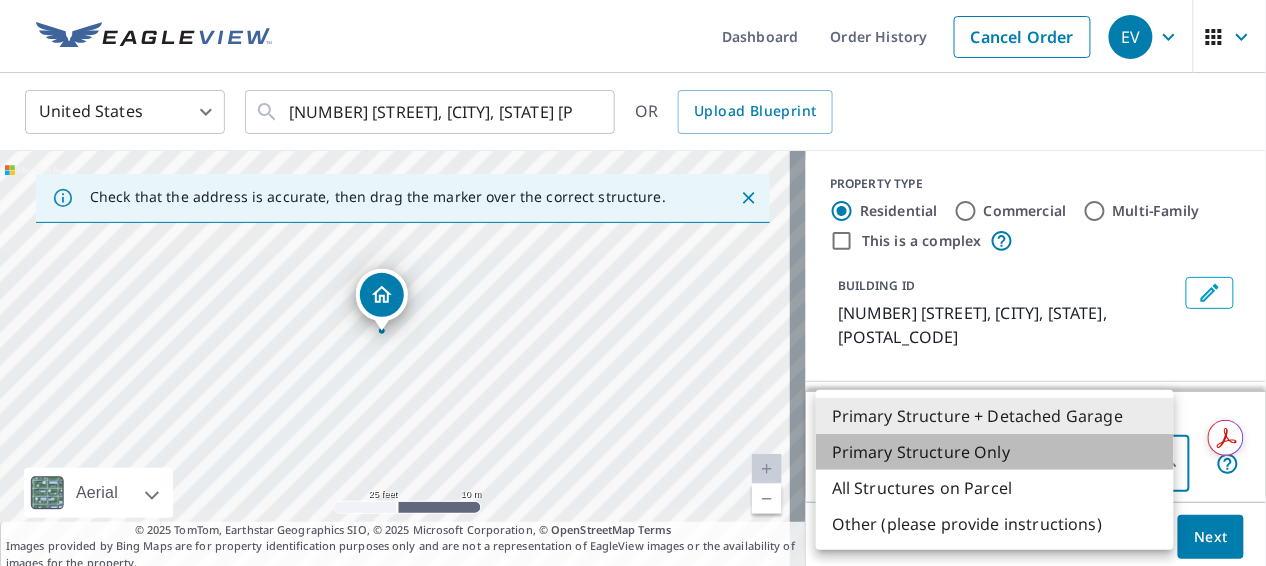 click on "Primary Structure Only" at bounding box center (995, 452) 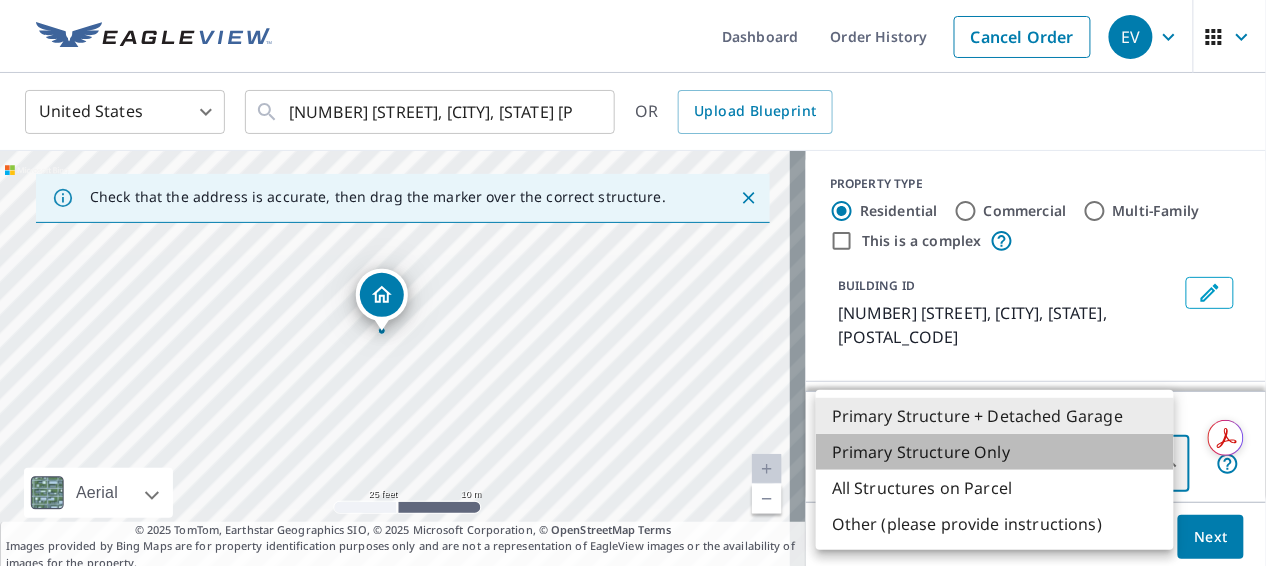 type on "2" 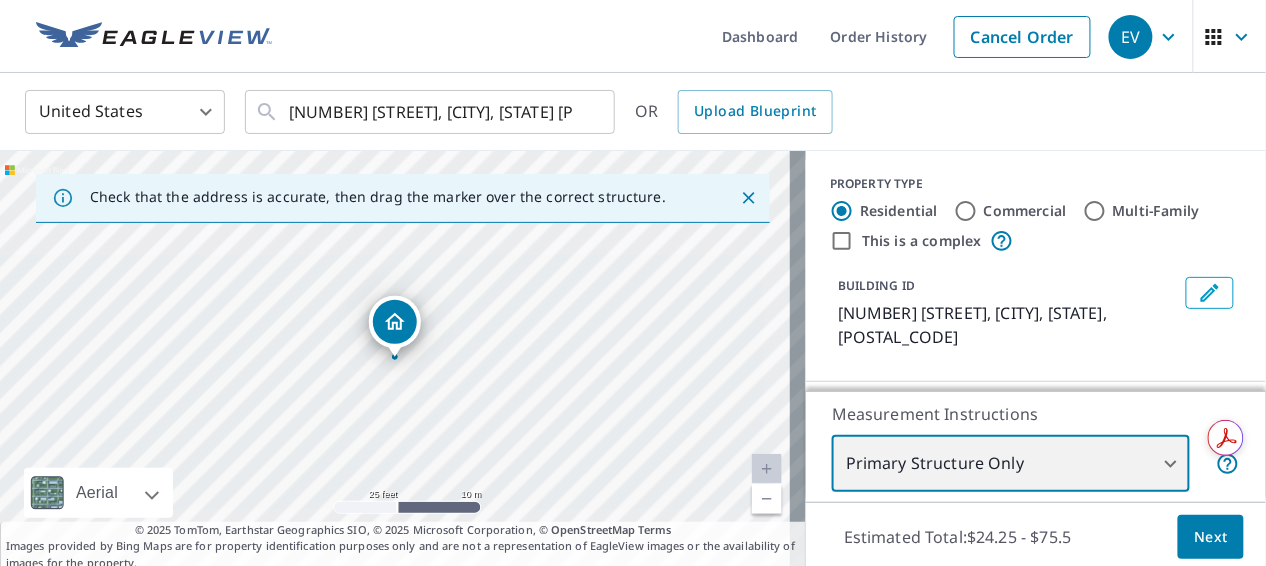 scroll, scrollTop: 222, scrollLeft: 0, axis: vertical 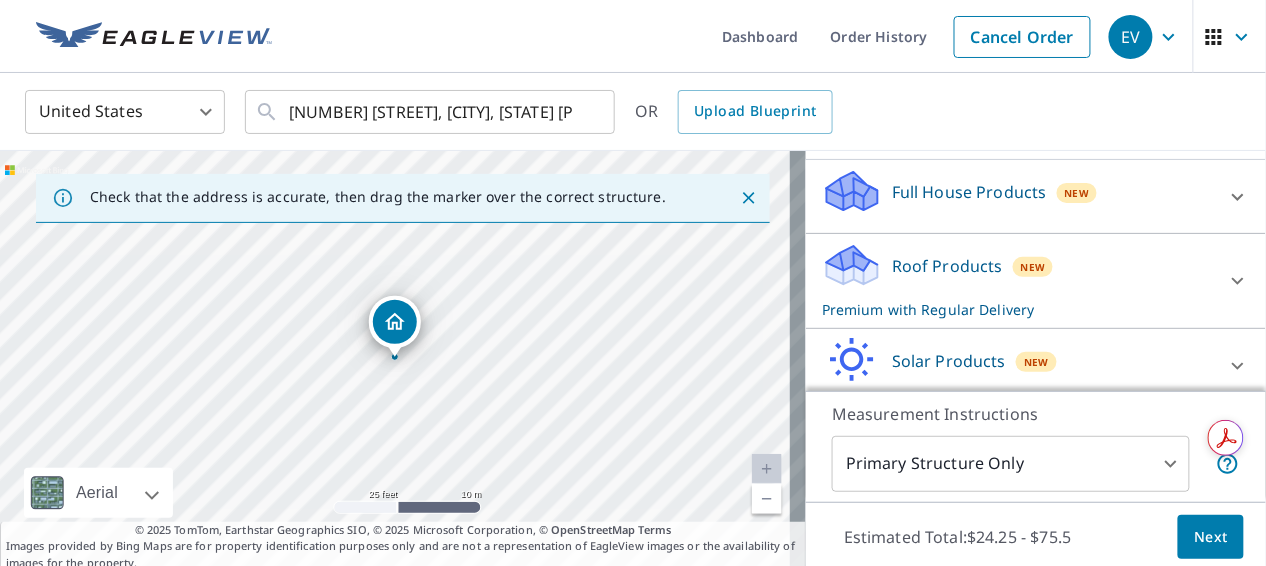click on "Roof Products New Premium with Regular Delivery" at bounding box center [1018, 281] 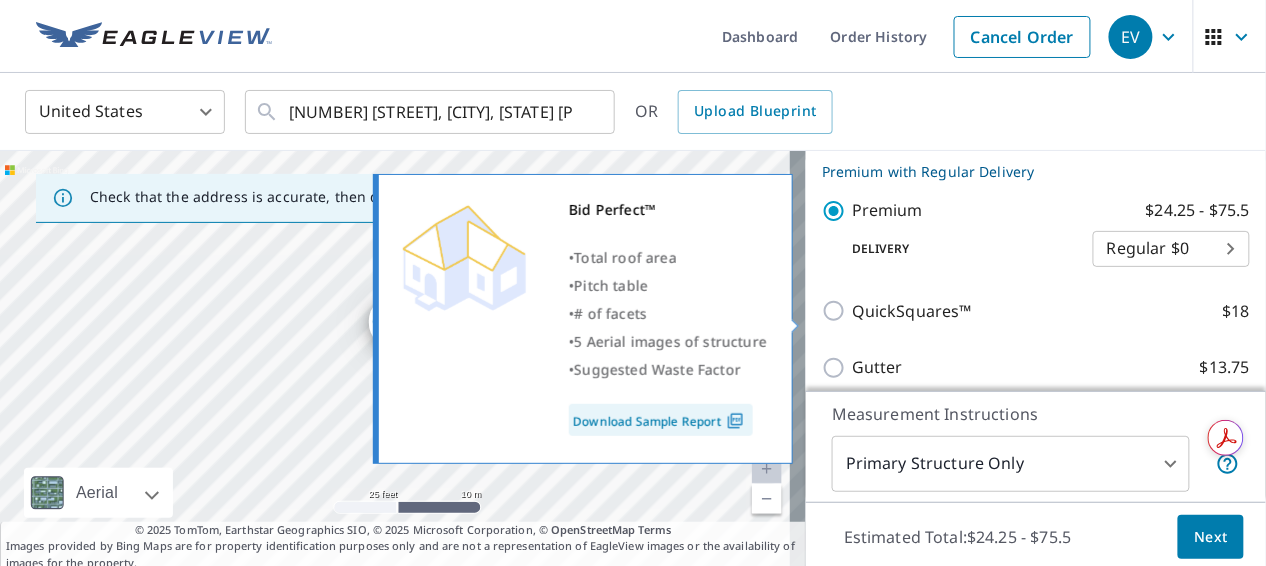 scroll, scrollTop: 444, scrollLeft: 0, axis: vertical 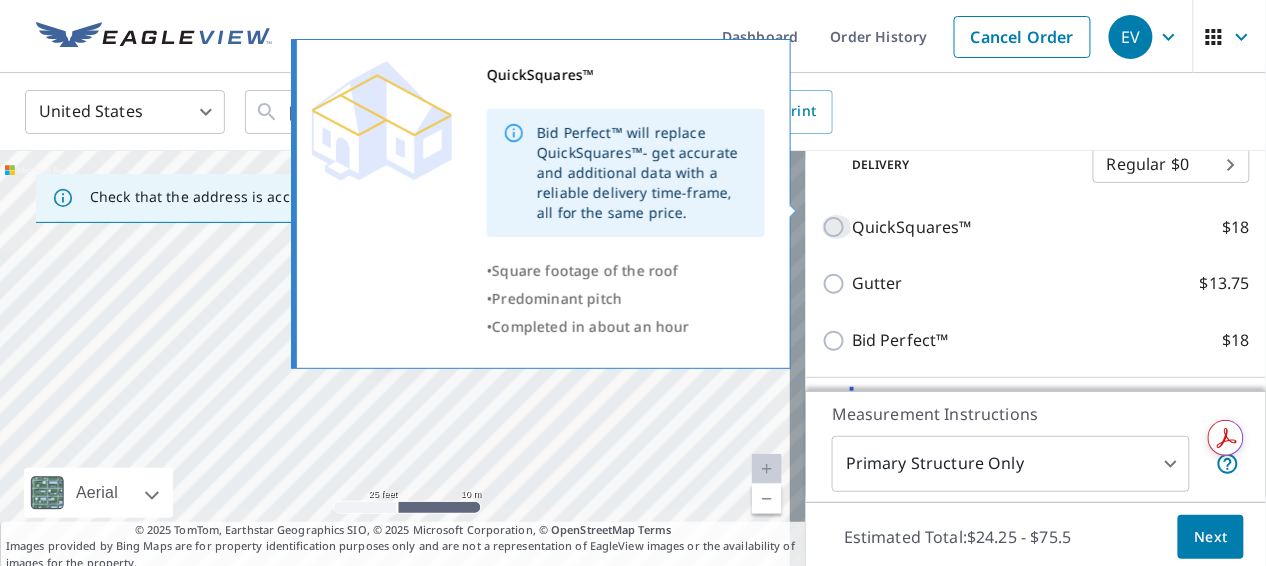 click on "QuickSquares™ $18" at bounding box center (837, 227) 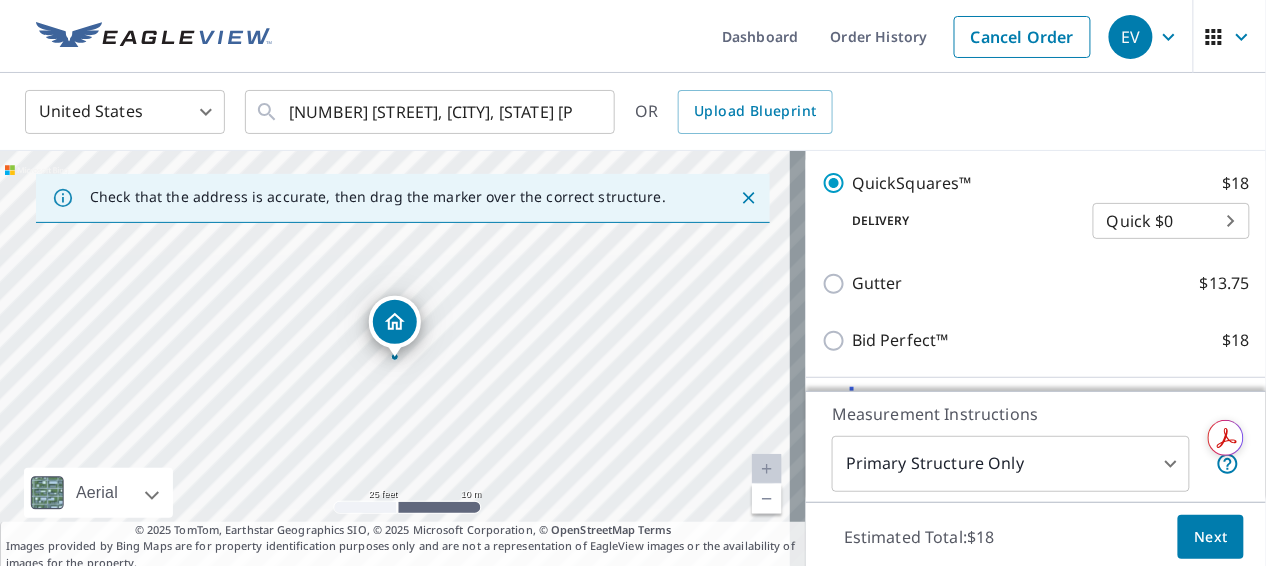 click on "Next" at bounding box center (1211, 537) 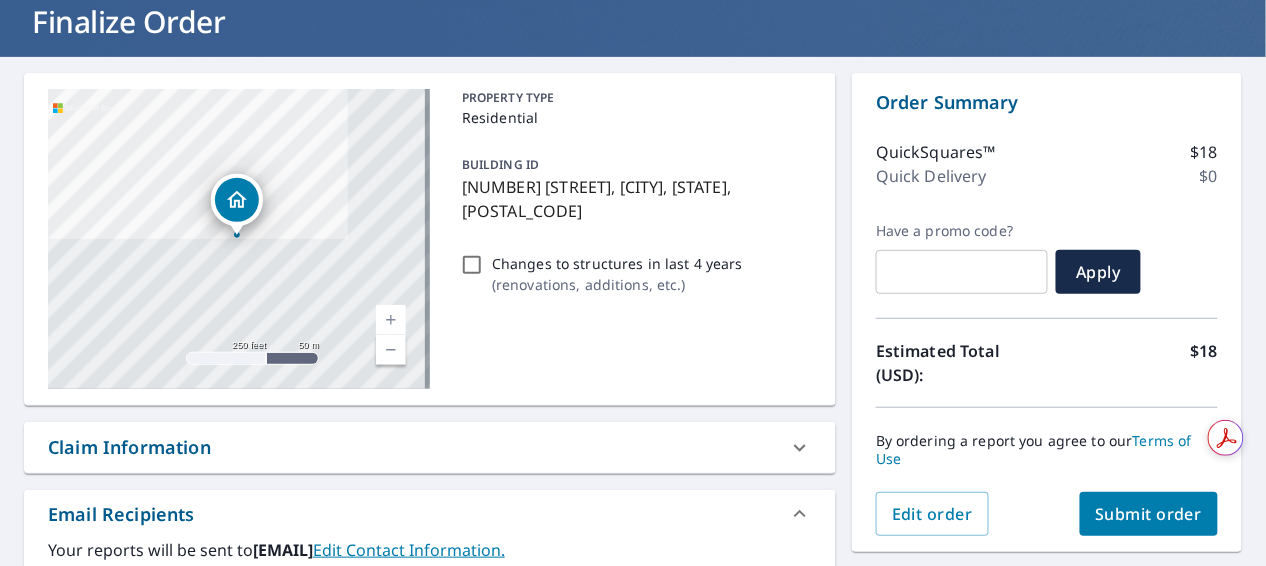 scroll, scrollTop: 444, scrollLeft: 0, axis: vertical 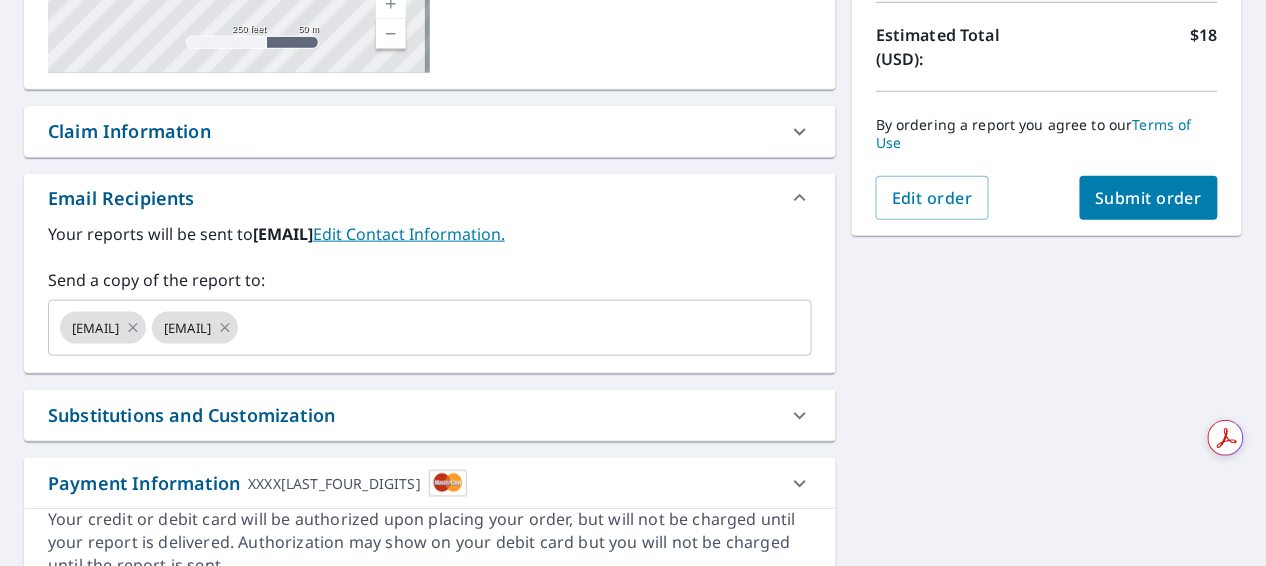 click on "By ordering a report you agree to our  Terms of Use" at bounding box center [1047, 134] 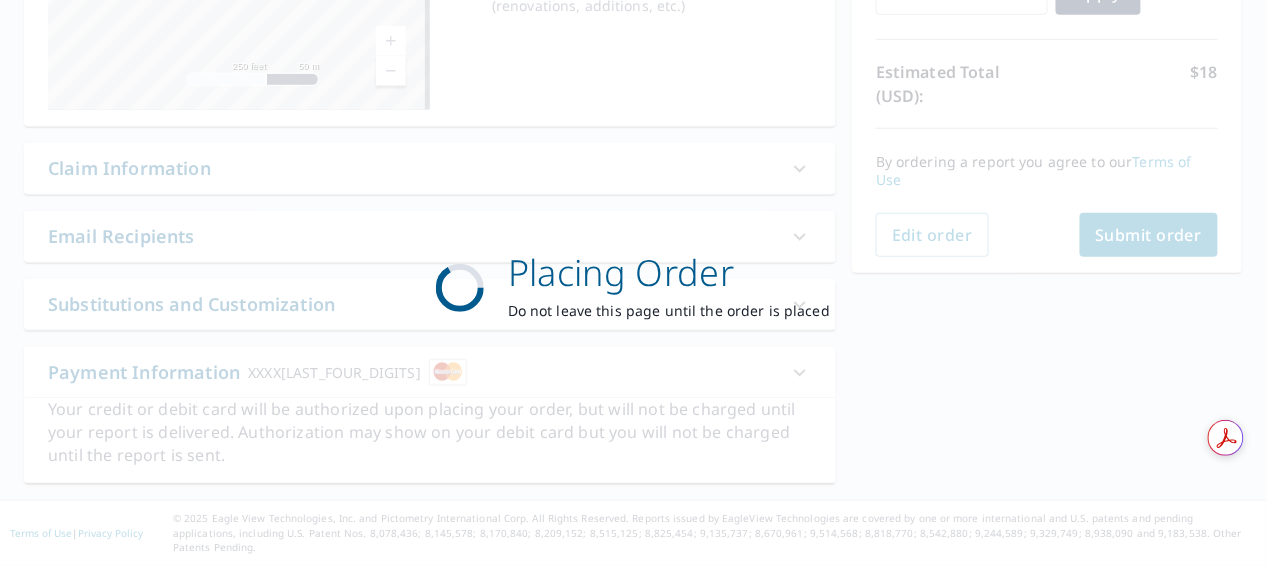 scroll, scrollTop: 391, scrollLeft: 0, axis: vertical 